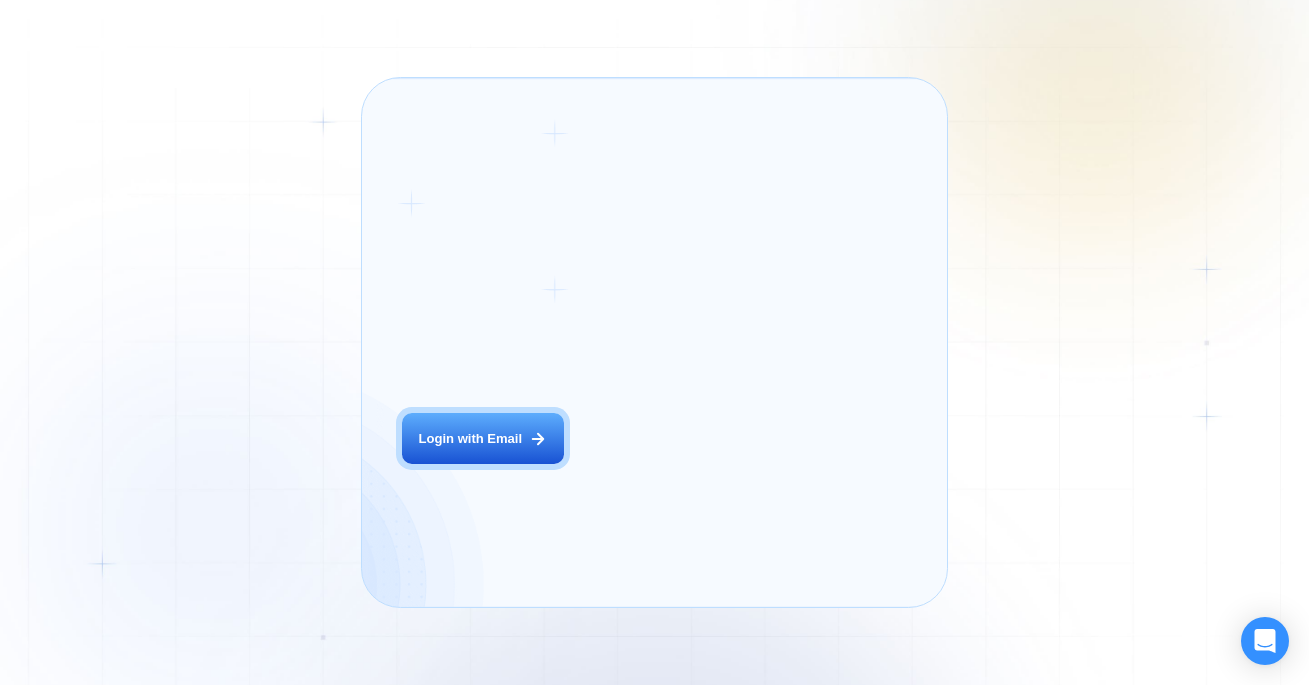 scroll, scrollTop: 0, scrollLeft: 0, axis: both 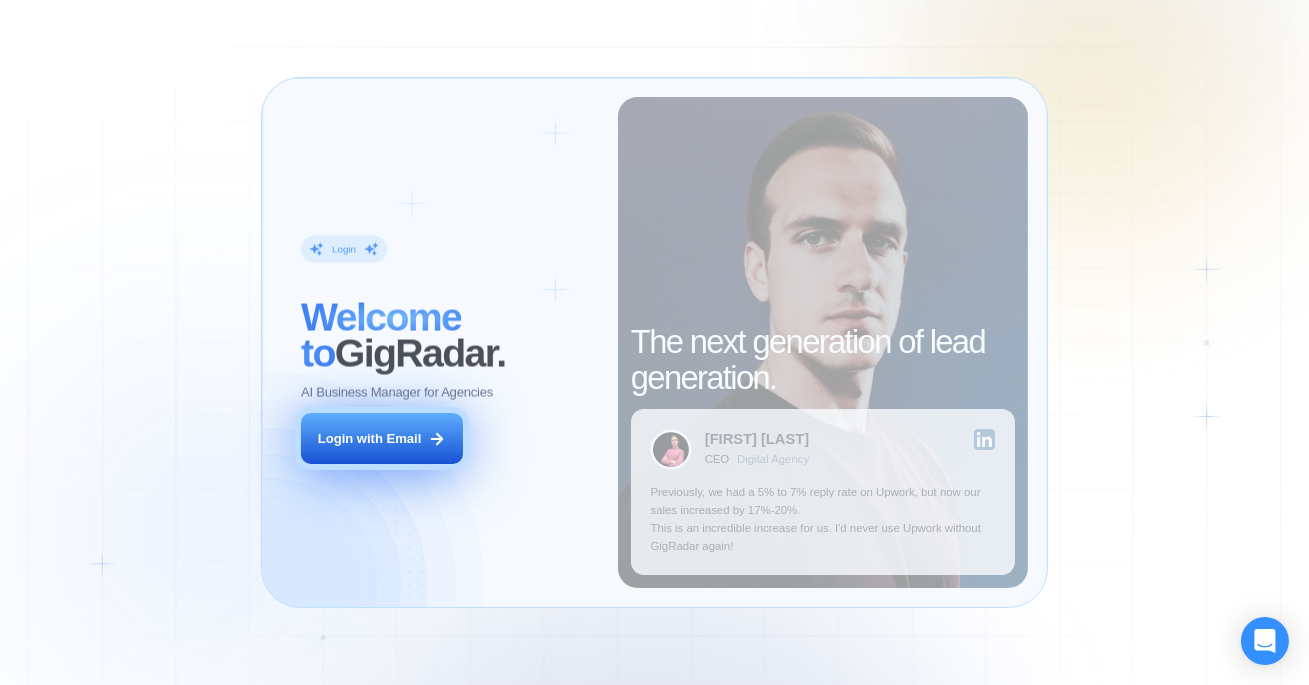 click on "Login with Email" at bounding box center (382, 438) 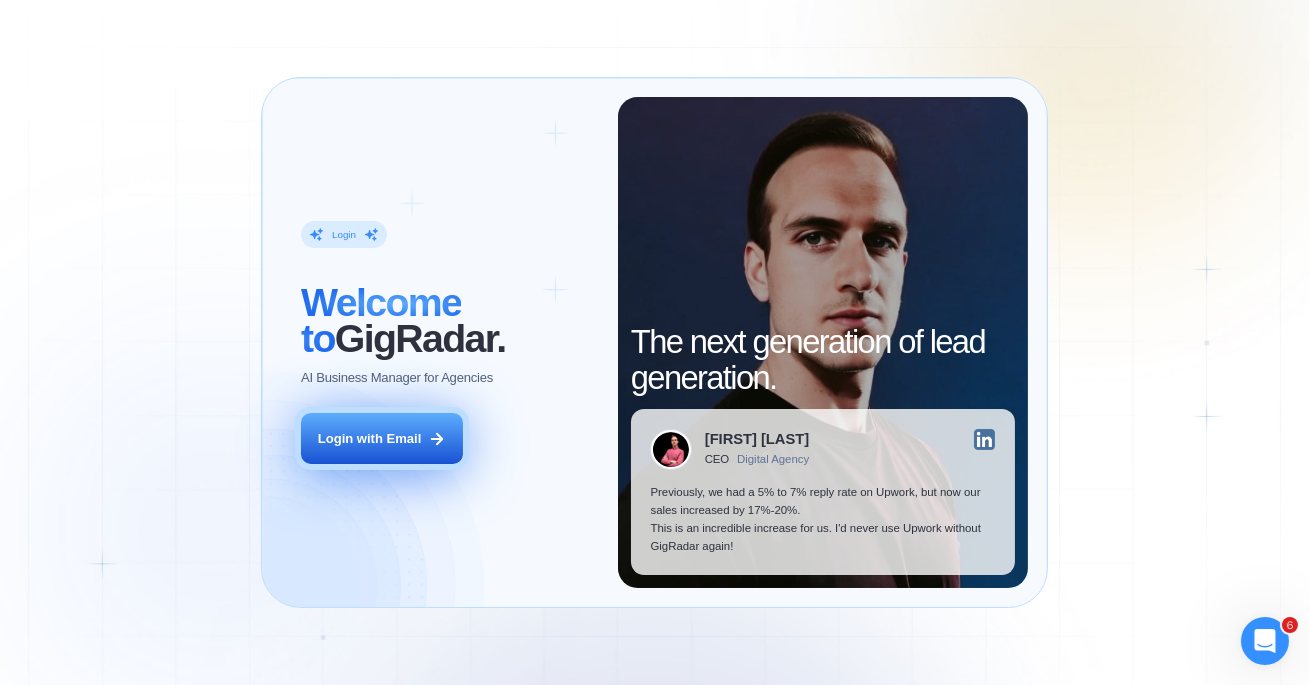 scroll, scrollTop: 0, scrollLeft: 0, axis: both 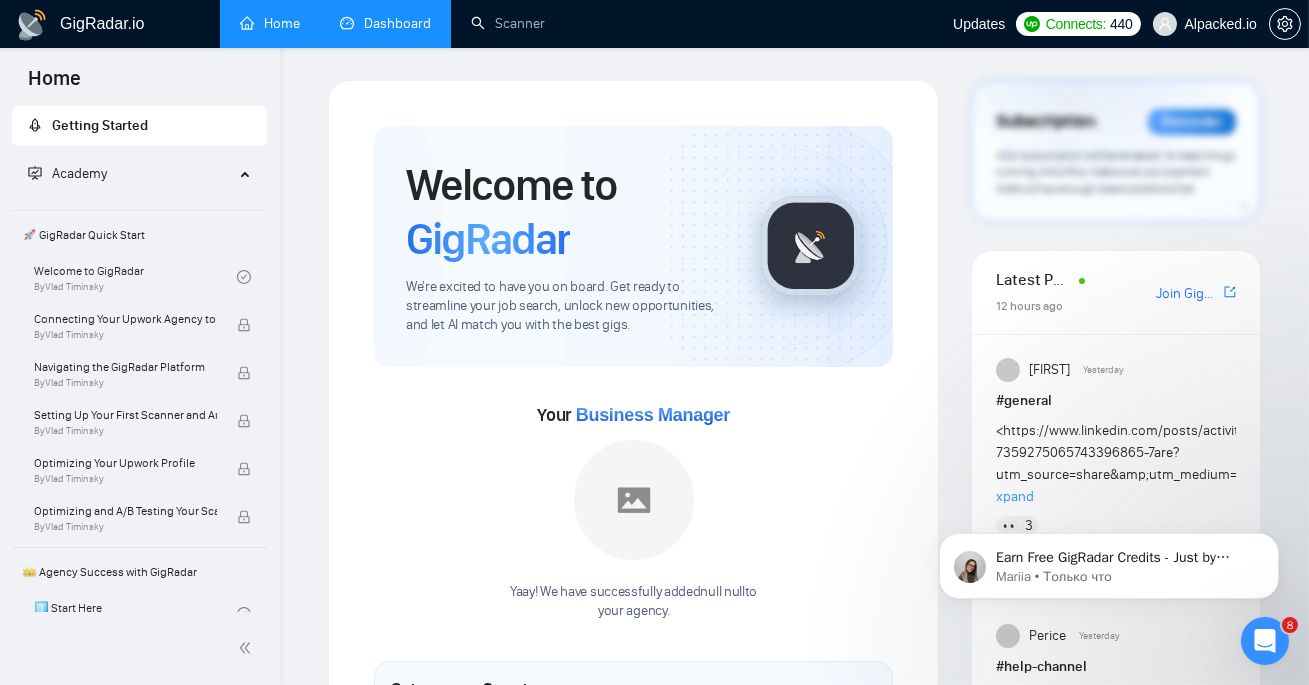 click on "Dashboard" at bounding box center [385, 23] 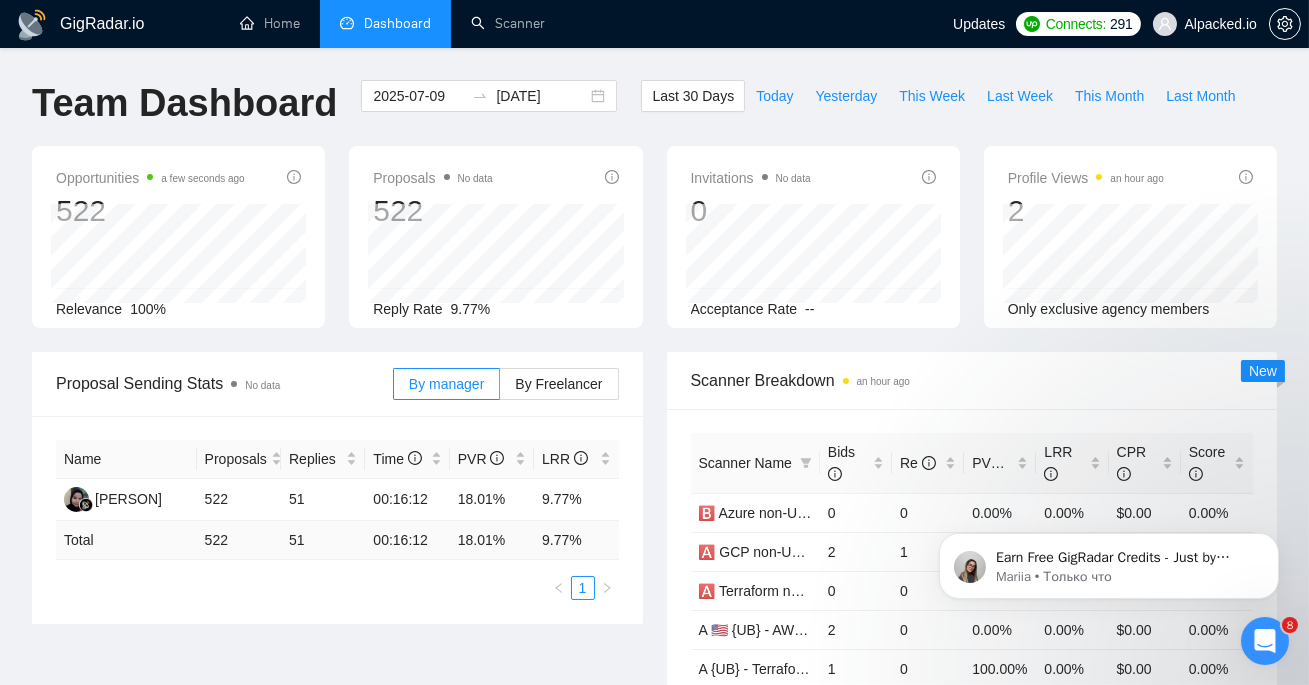 click on "By manager By Freelancer" at bounding box center (506, 384) 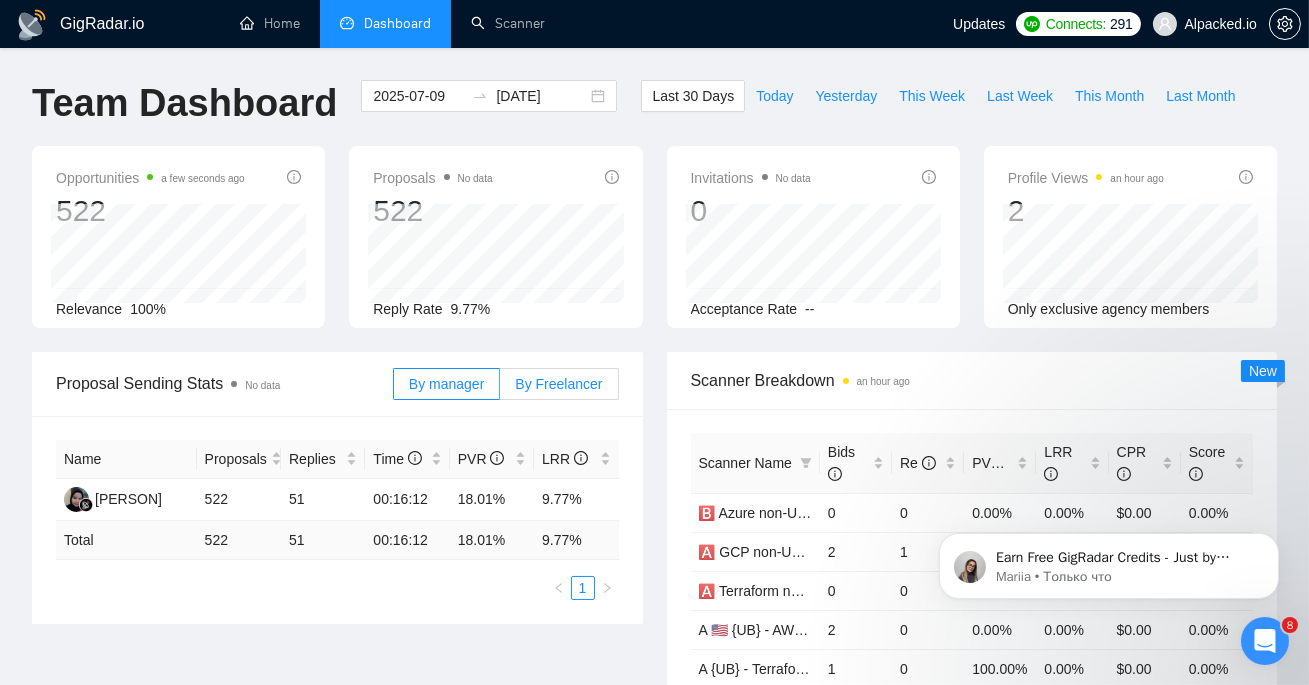 click on "By Freelancer" at bounding box center [558, 384] 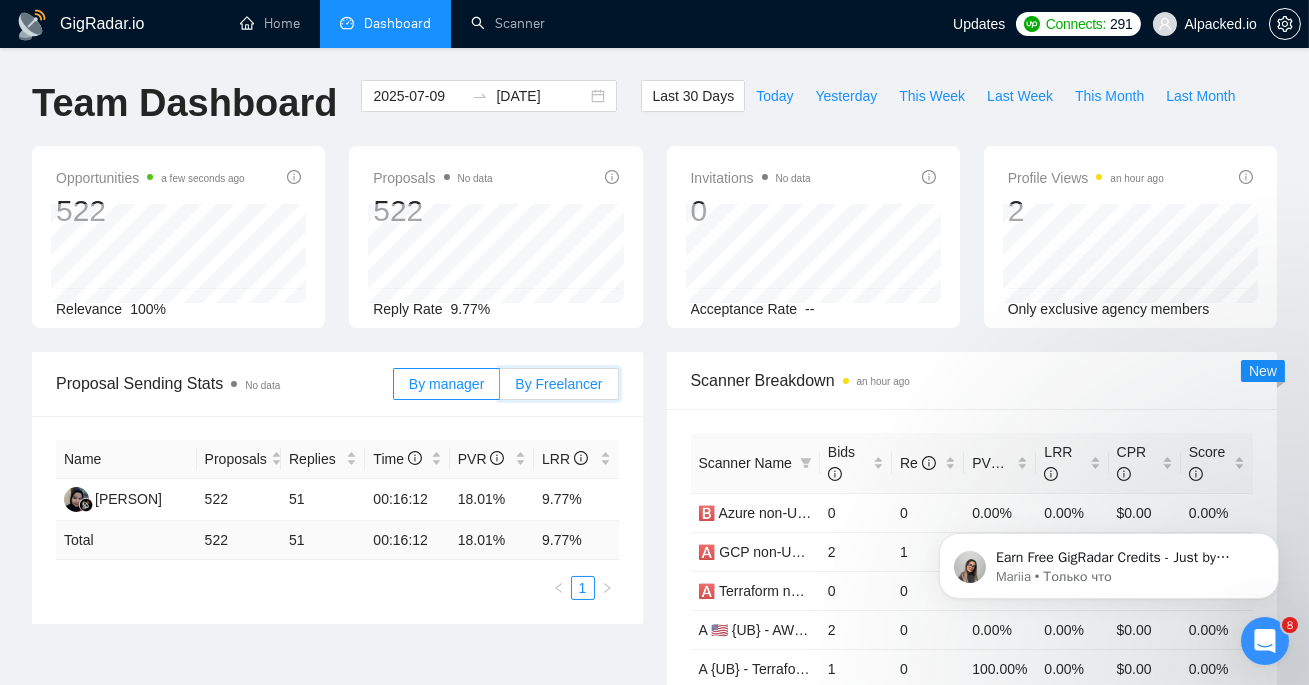 click on "By Freelancer" at bounding box center [500, 389] 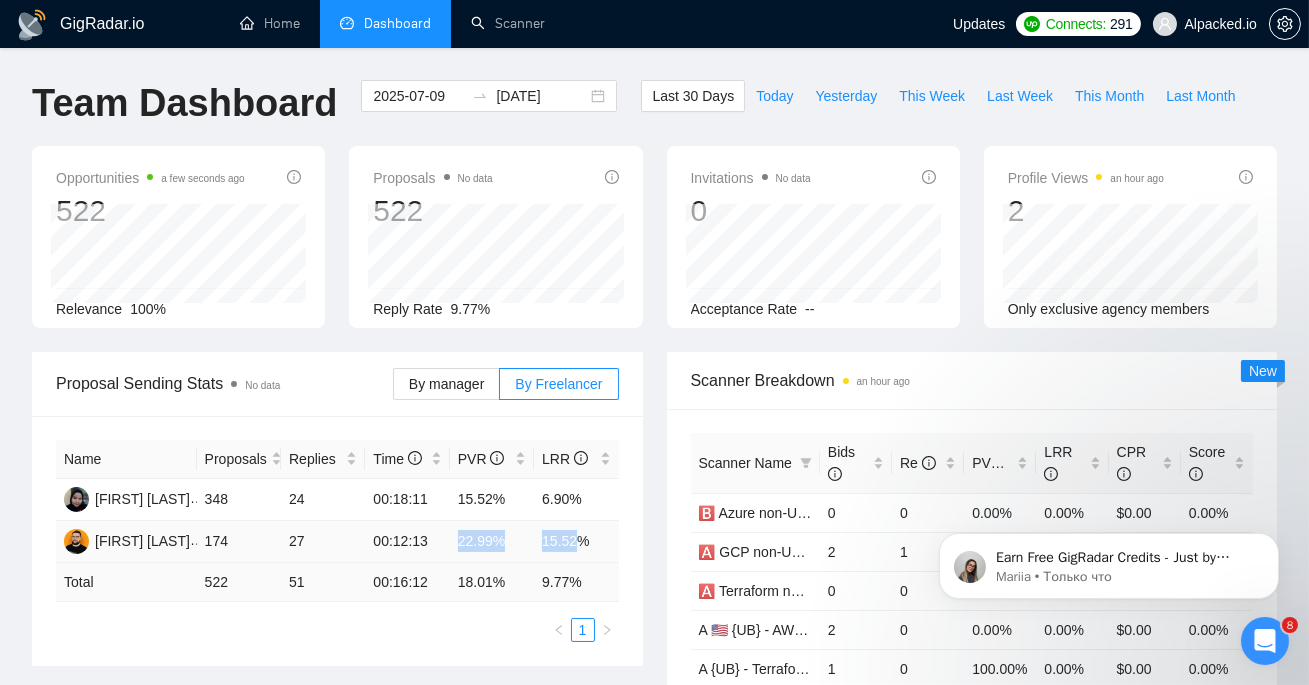 drag, startPoint x: 451, startPoint y: 532, endPoint x: 577, endPoint y: 535, distance: 126.035706 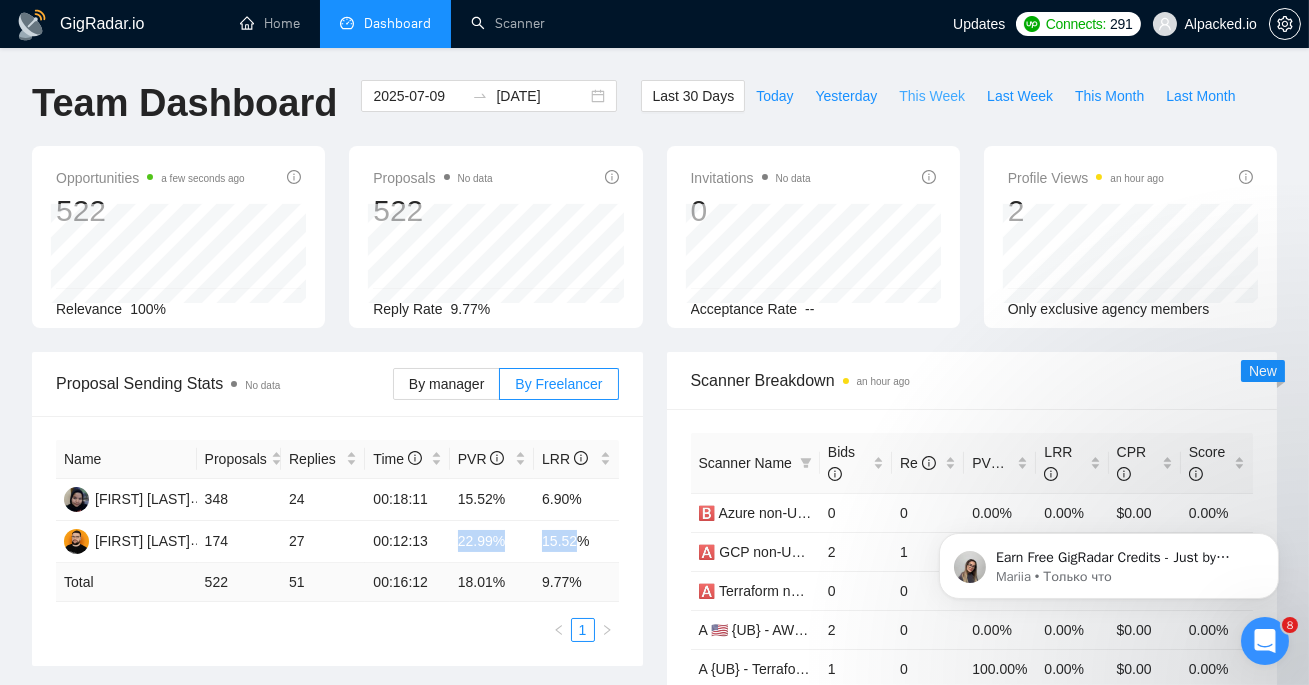 click on "This Week" at bounding box center [932, 96] 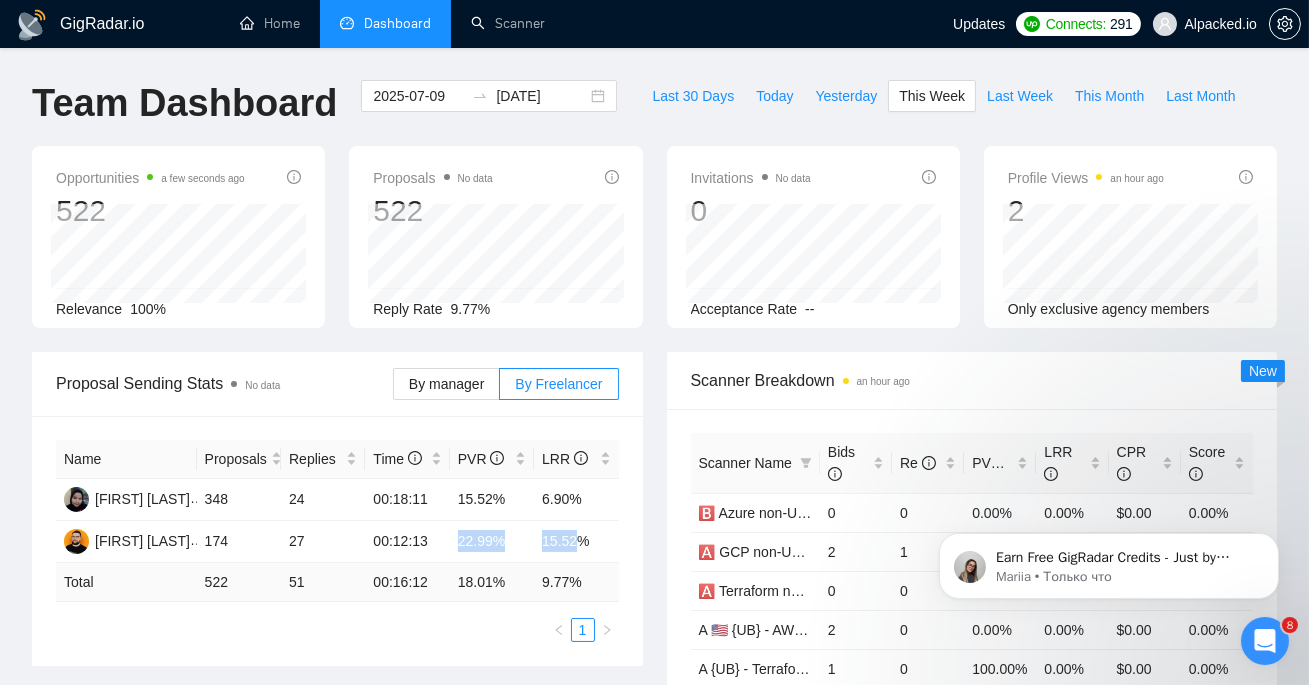 type on "2025-08-04" 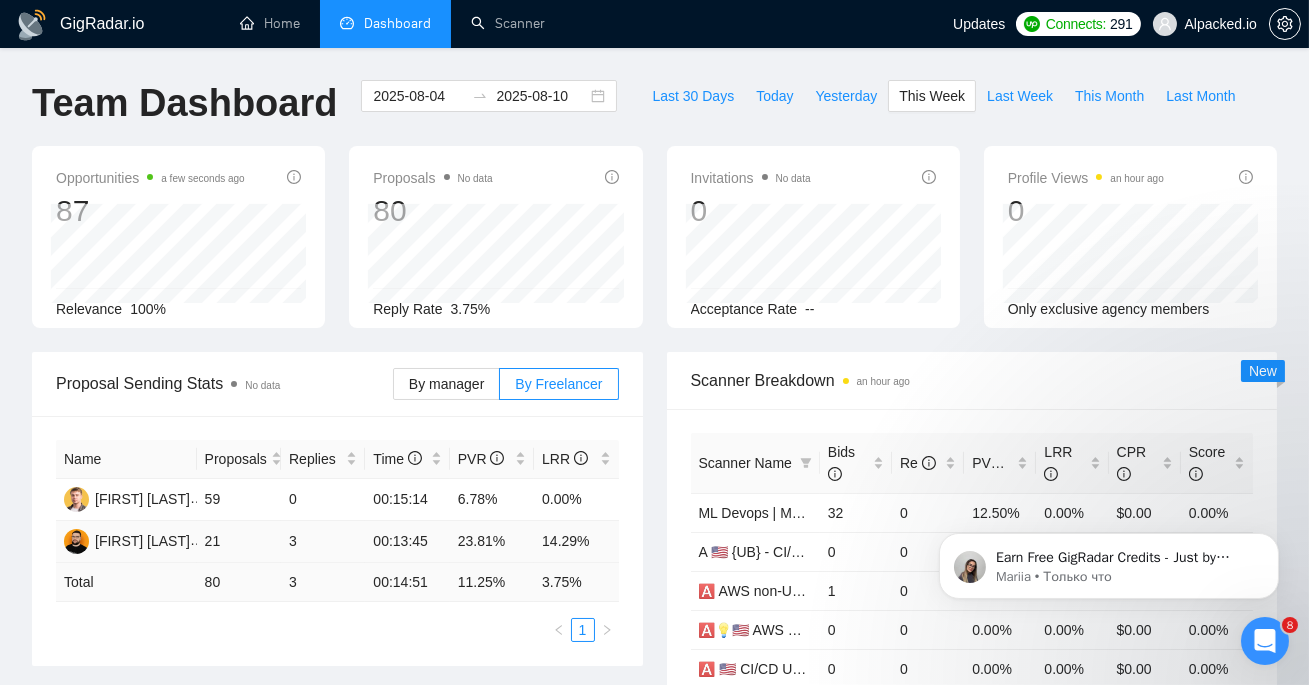 click on "23.81%" at bounding box center (492, 542) 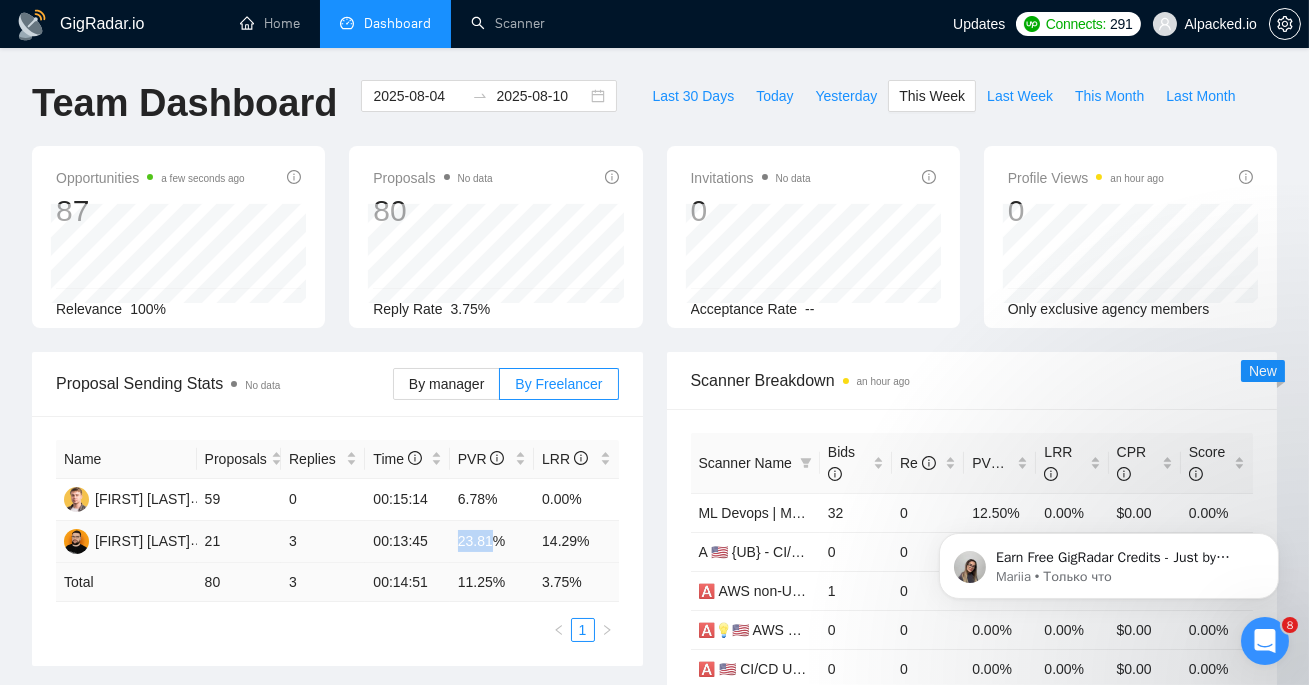 click on "23.81%" at bounding box center [492, 542] 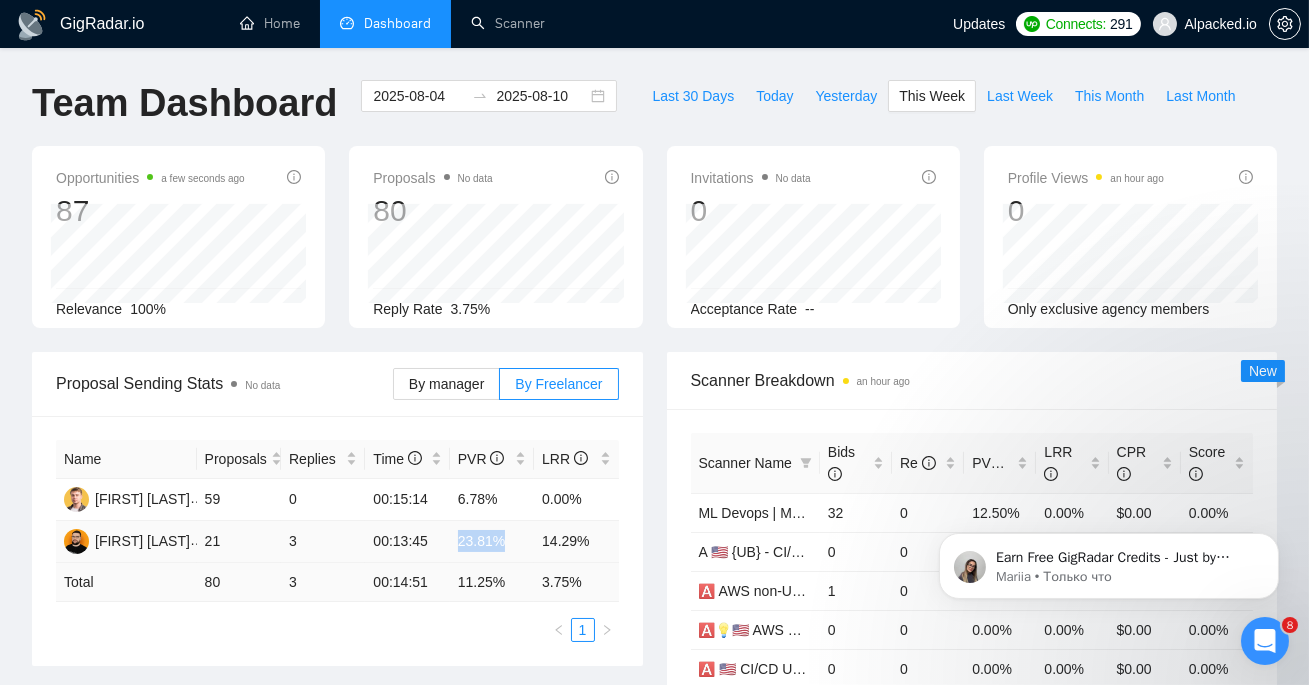 click on "23.81%" at bounding box center [492, 542] 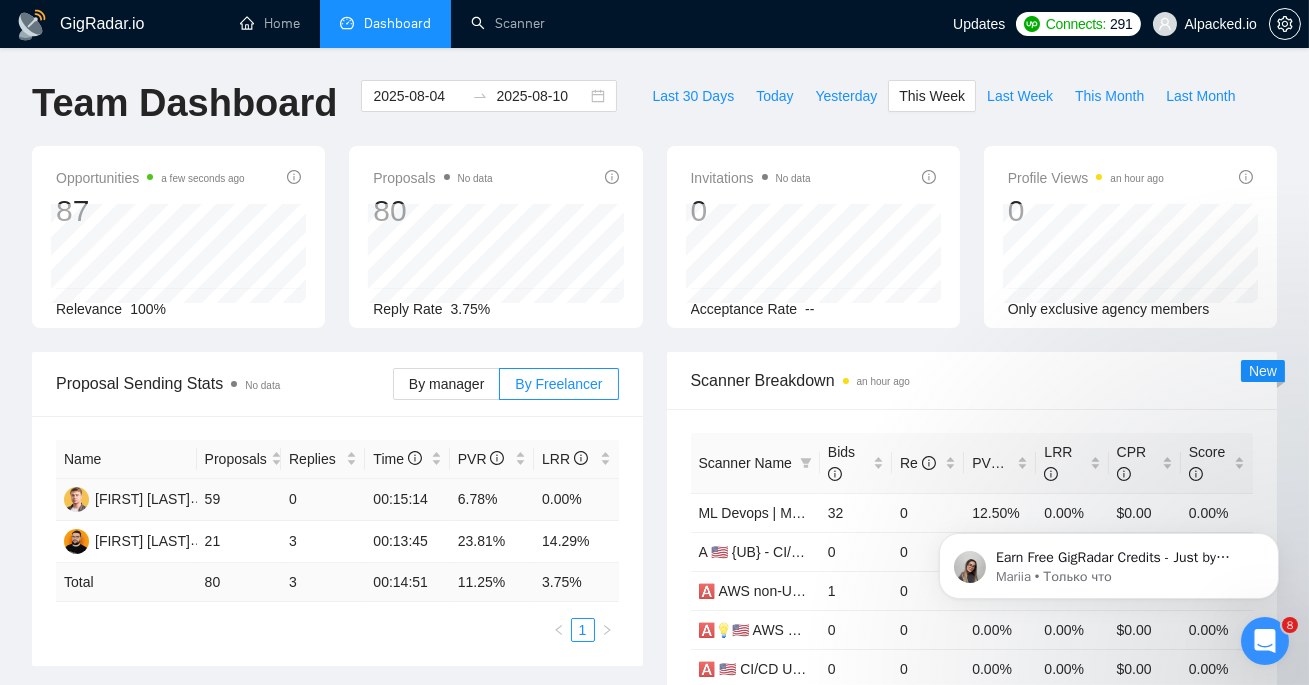 click on "6.78%" at bounding box center (492, 500) 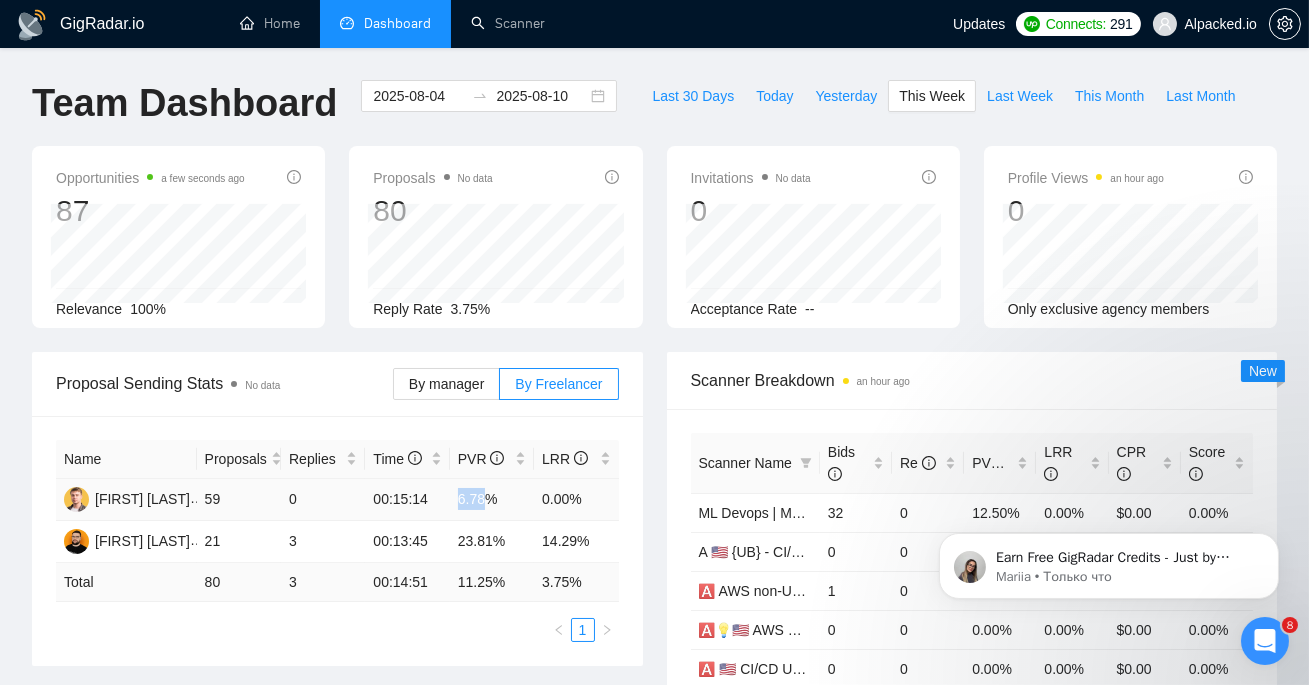 click on "6.78%" at bounding box center (492, 500) 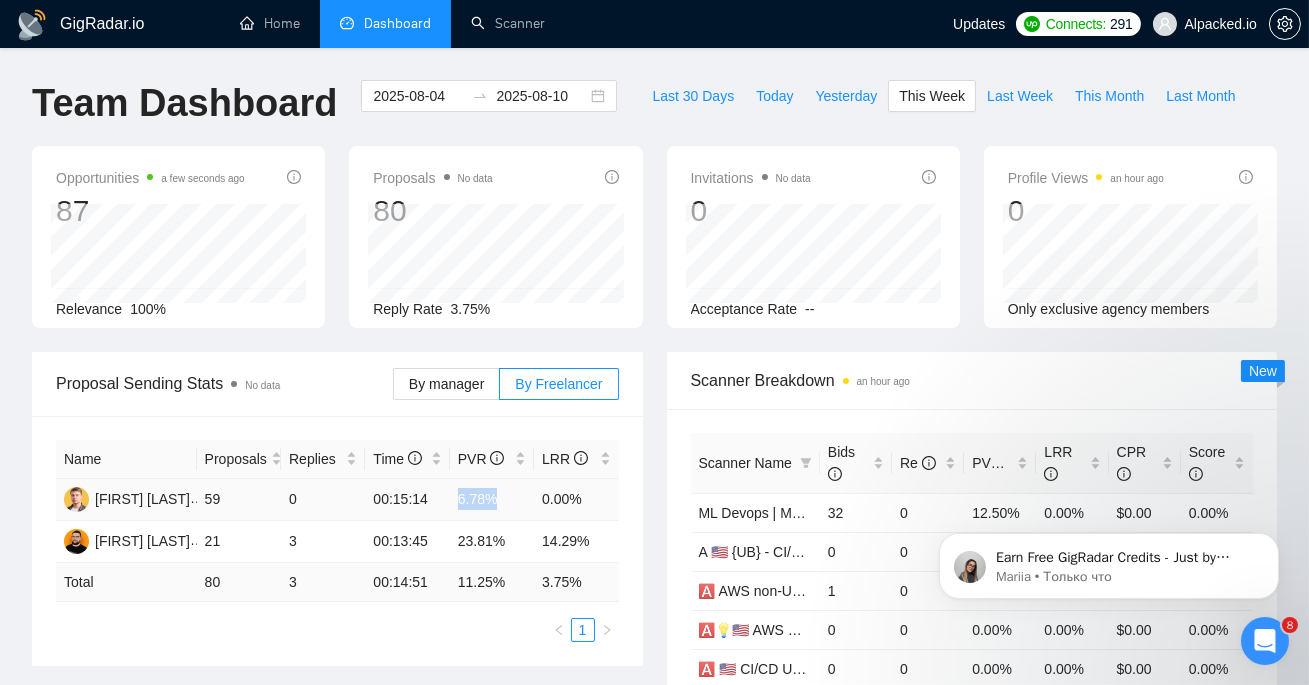 click on "6.78%" at bounding box center (492, 500) 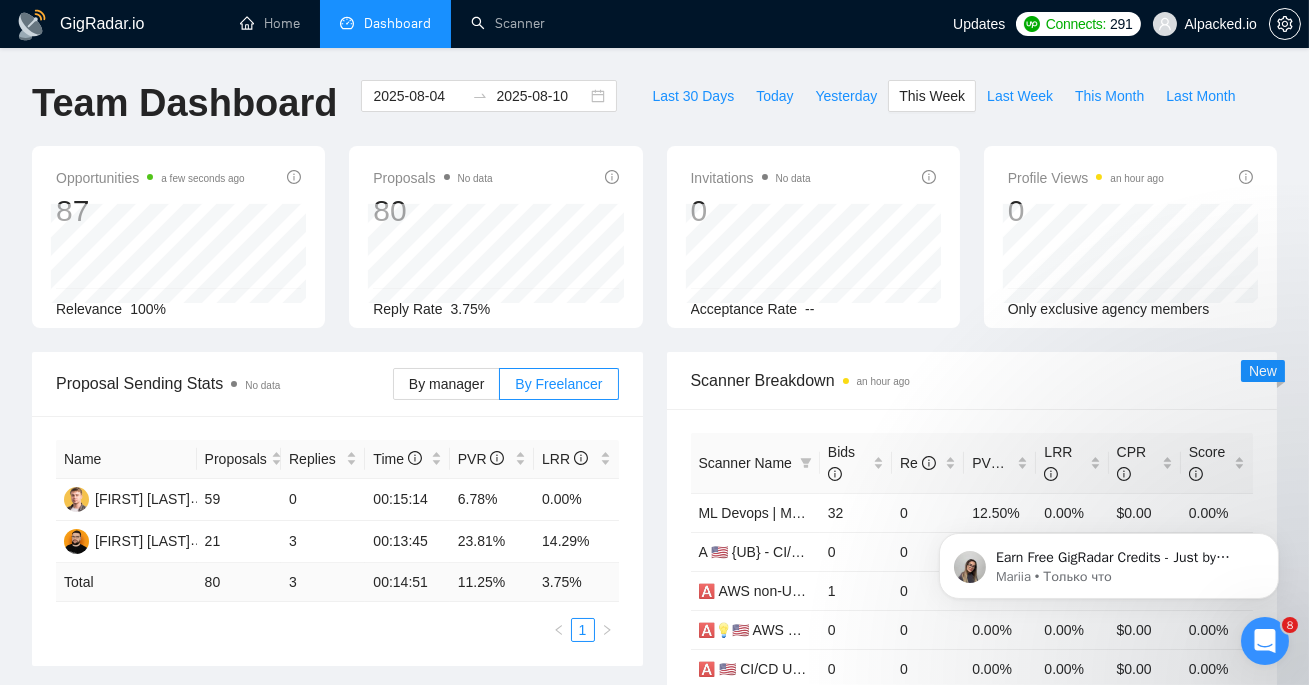 click on "Invitations No data 0   Acceptance Rate --" at bounding box center [813, 237] 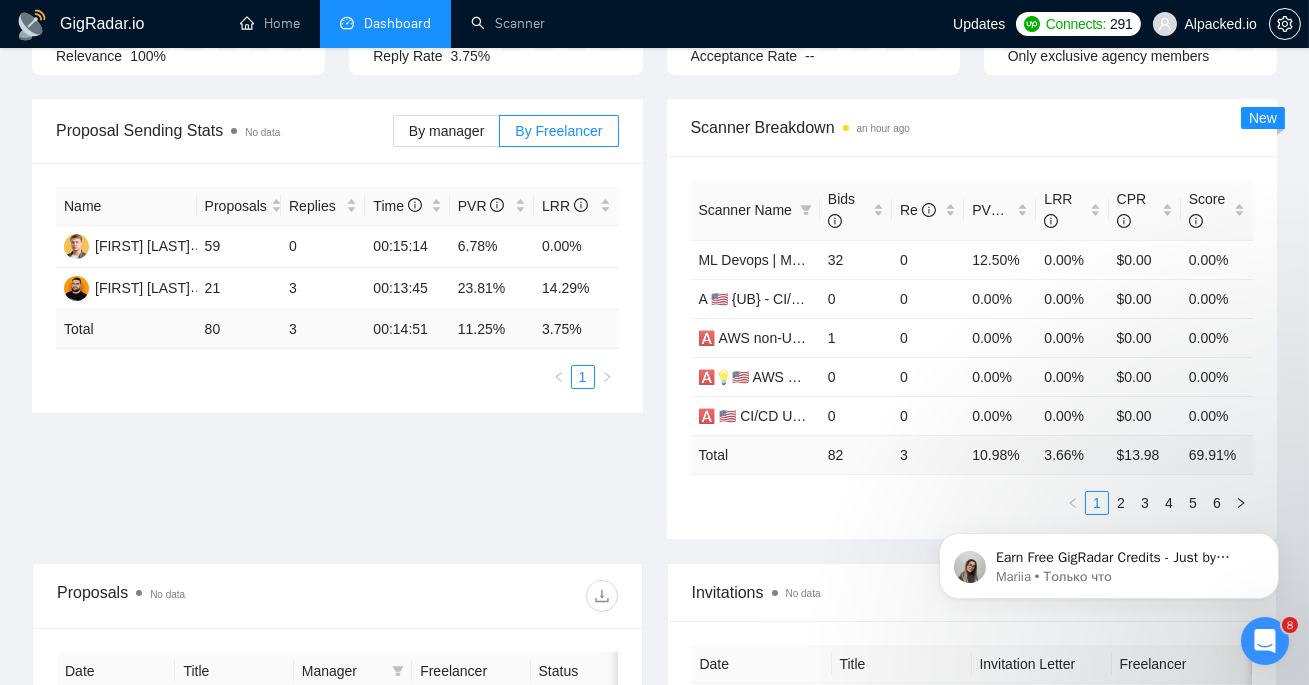 scroll, scrollTop: 0, scrollLeft: 0, axis: both 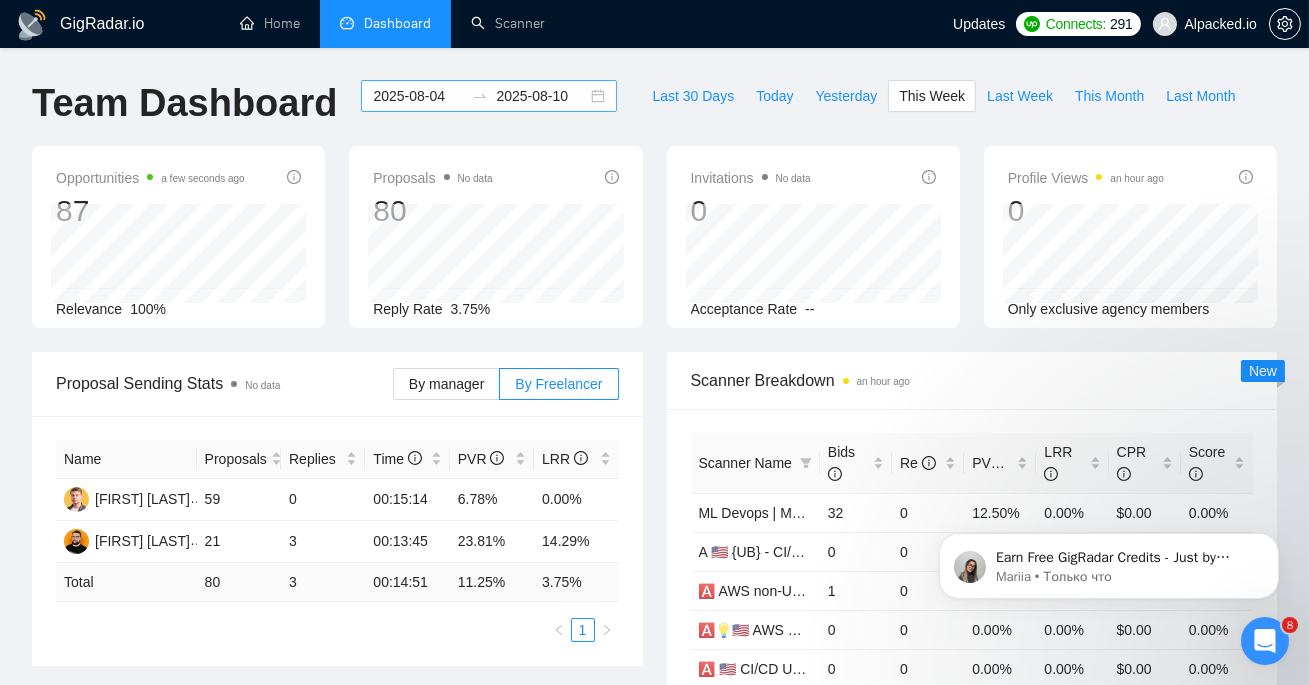 click on "2025-08-04" at bounding box center (418, 96) 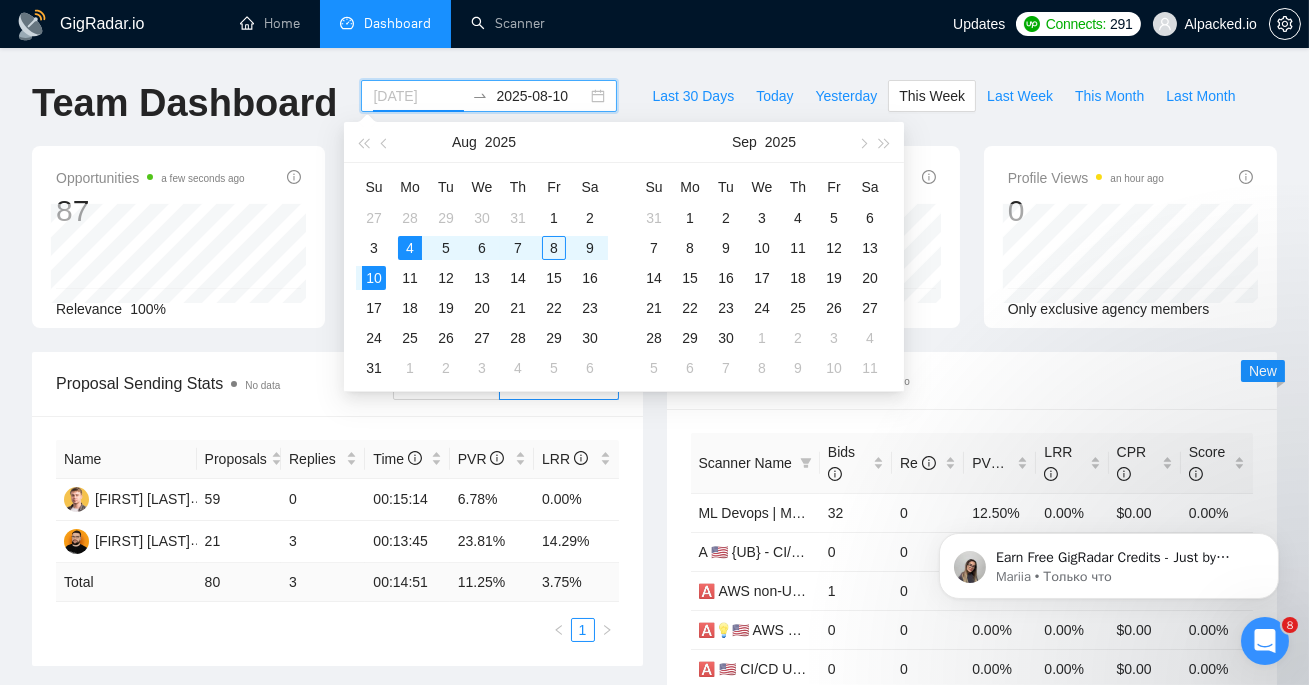 type on "2025-08-04" 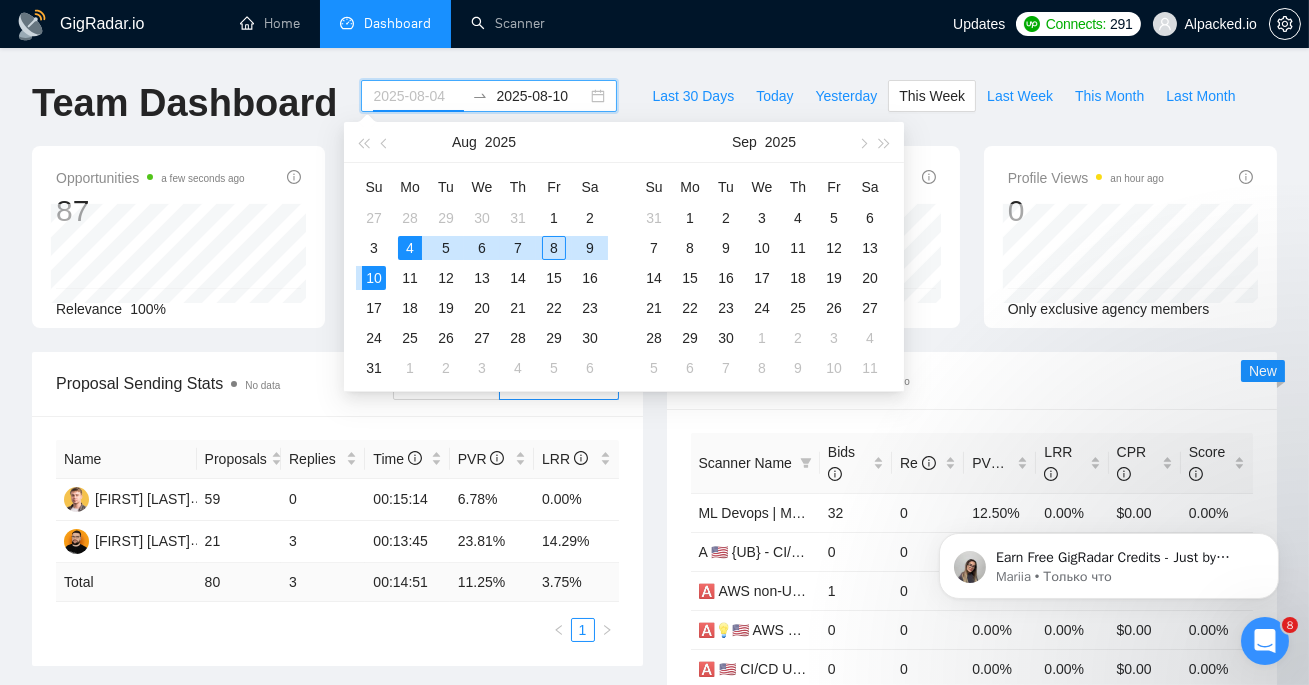 click on "4" at bounding box center [410, 248] 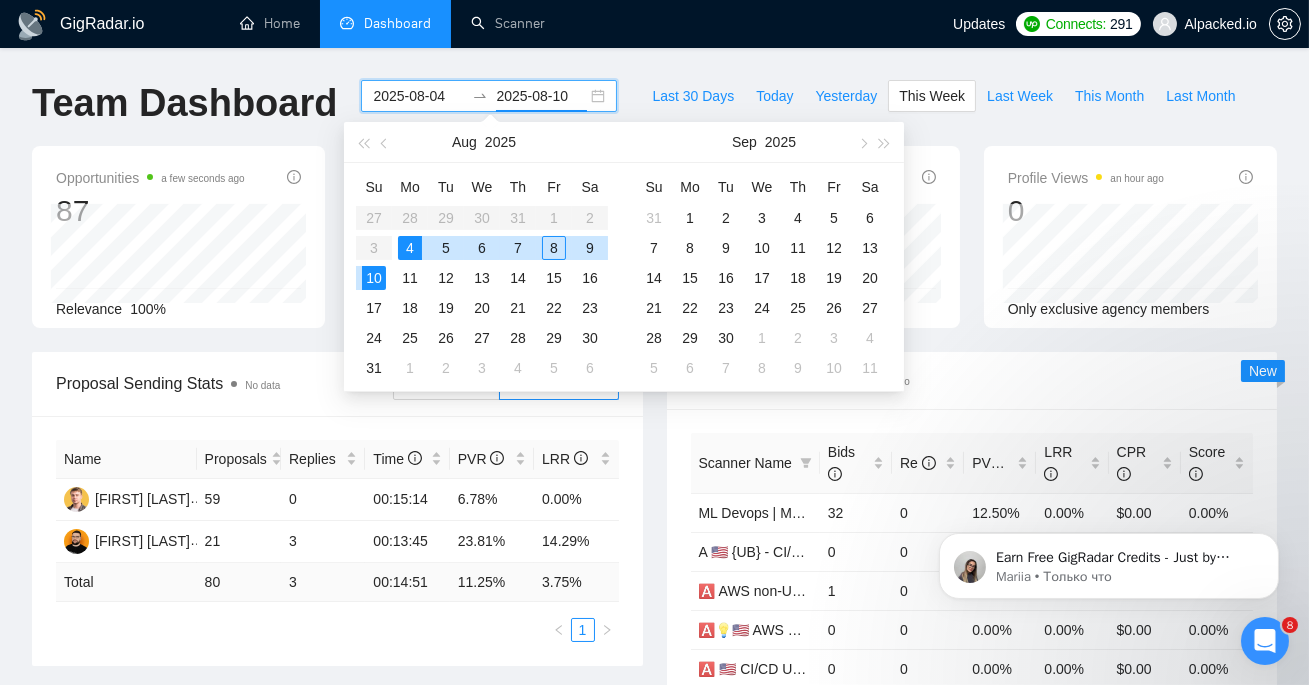click on "4" at bounding box center (410, 248) 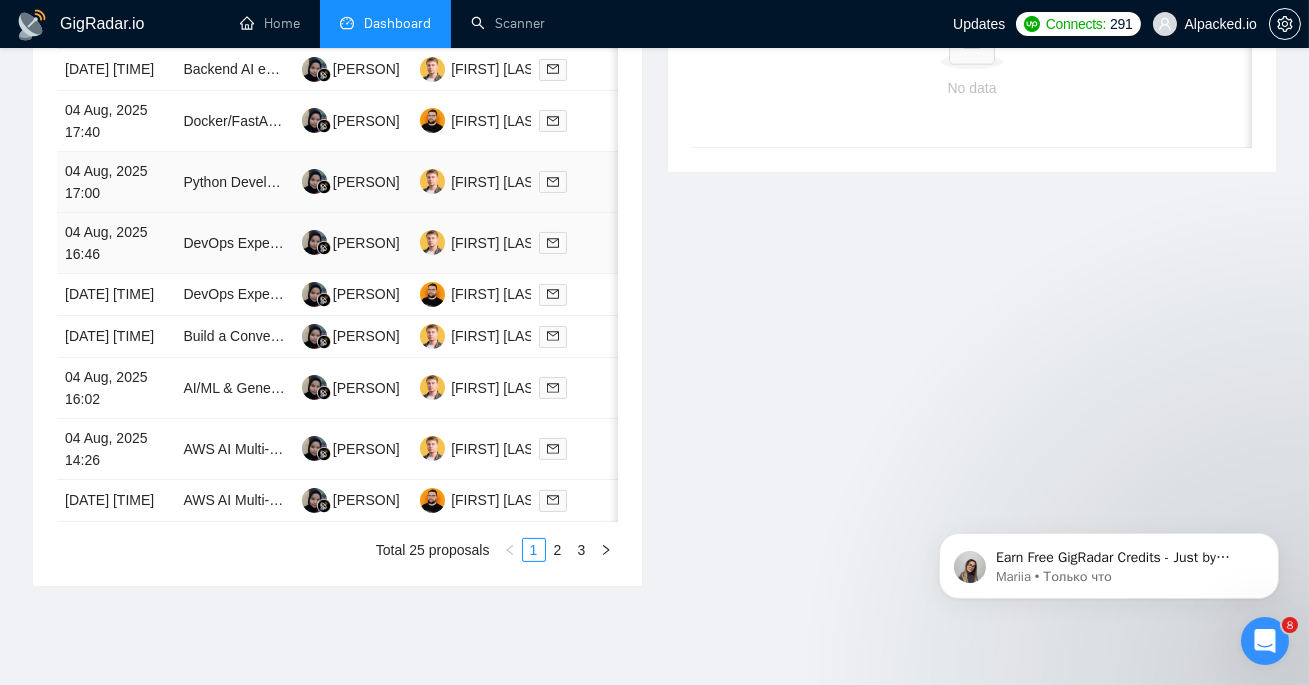 scroll, scrollTop: 1109, scrollLeft: 0, axis: vertical 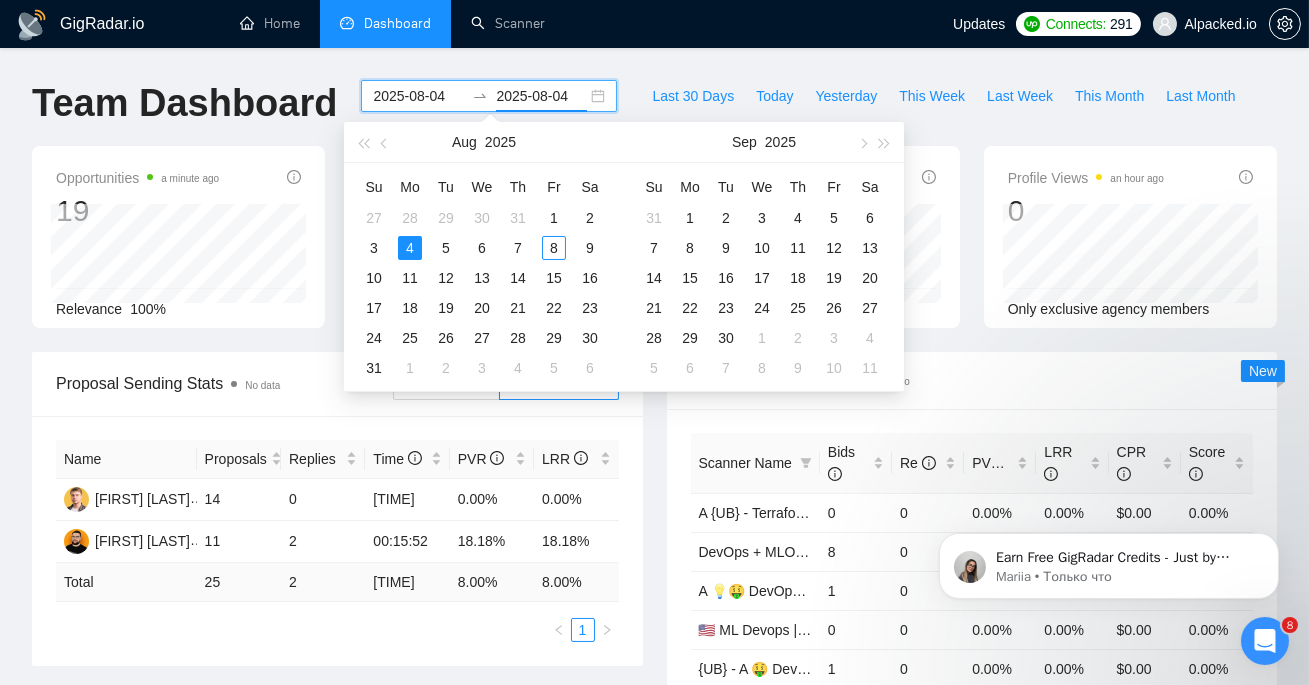 click on "LRR" at bounding box center (576, 459) 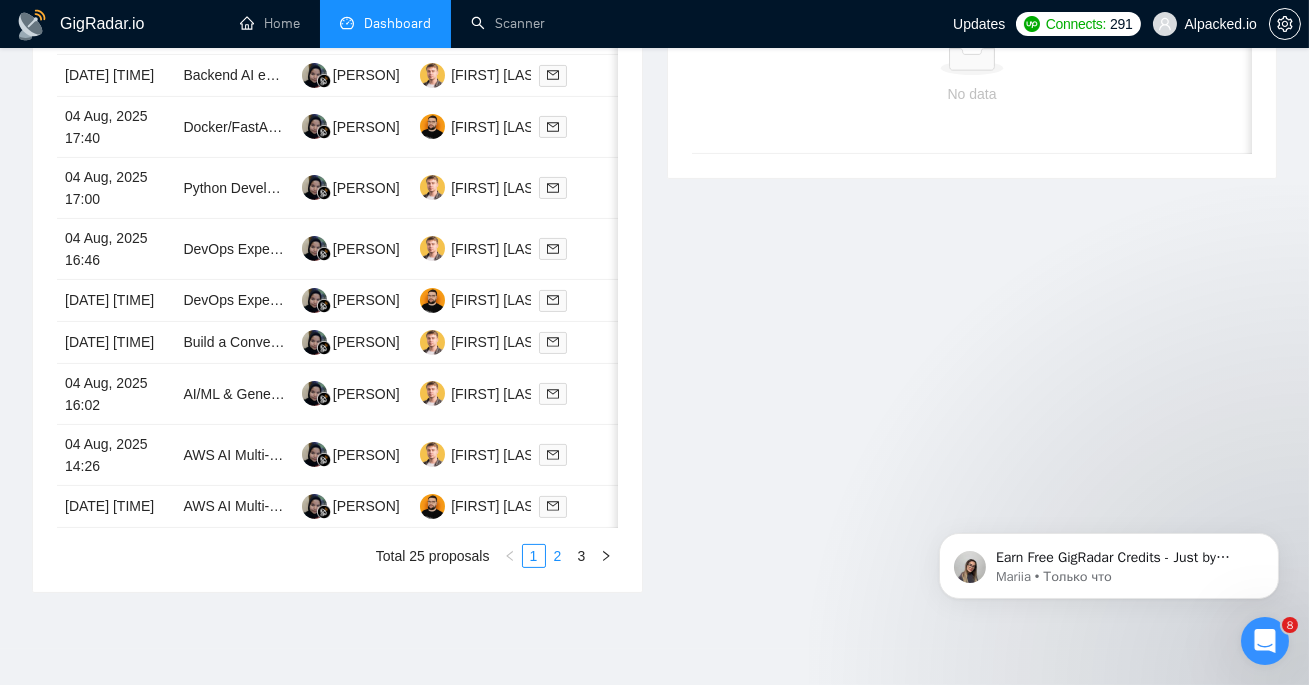 scroll, scrollTop: 1109, scrollLeft: 0, axis: vertical 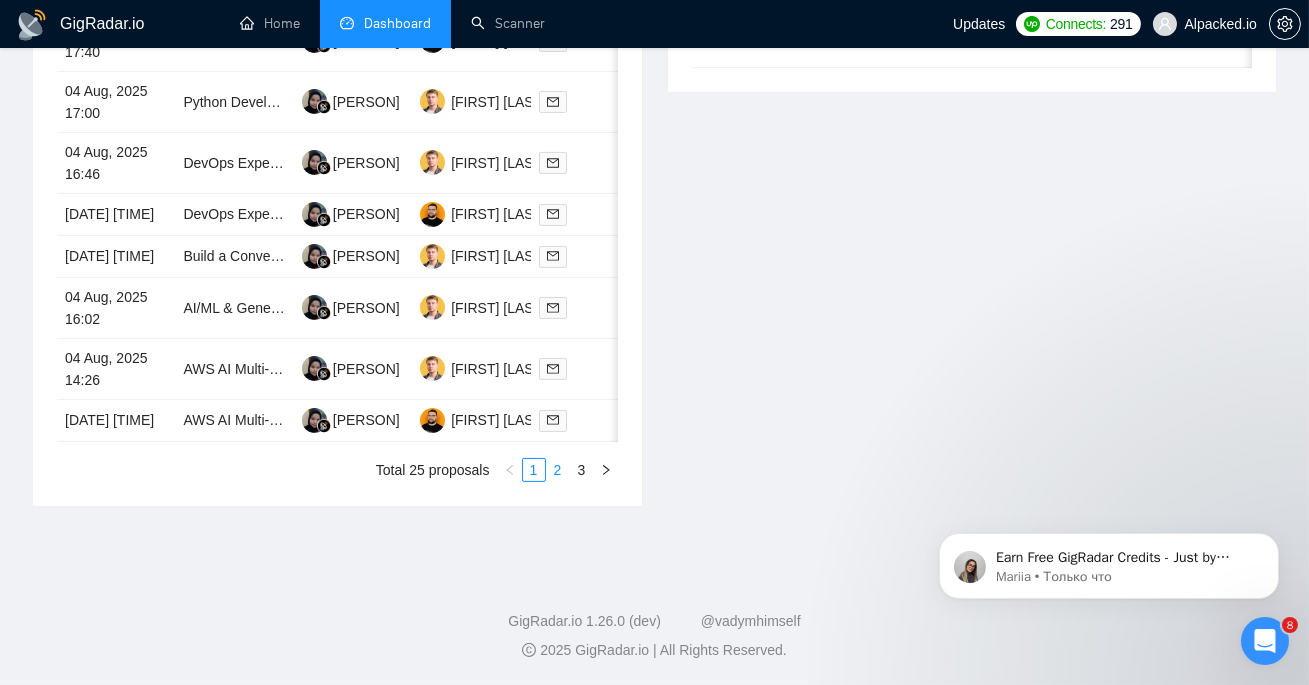 click on "2" at bounding box center [558, 470] 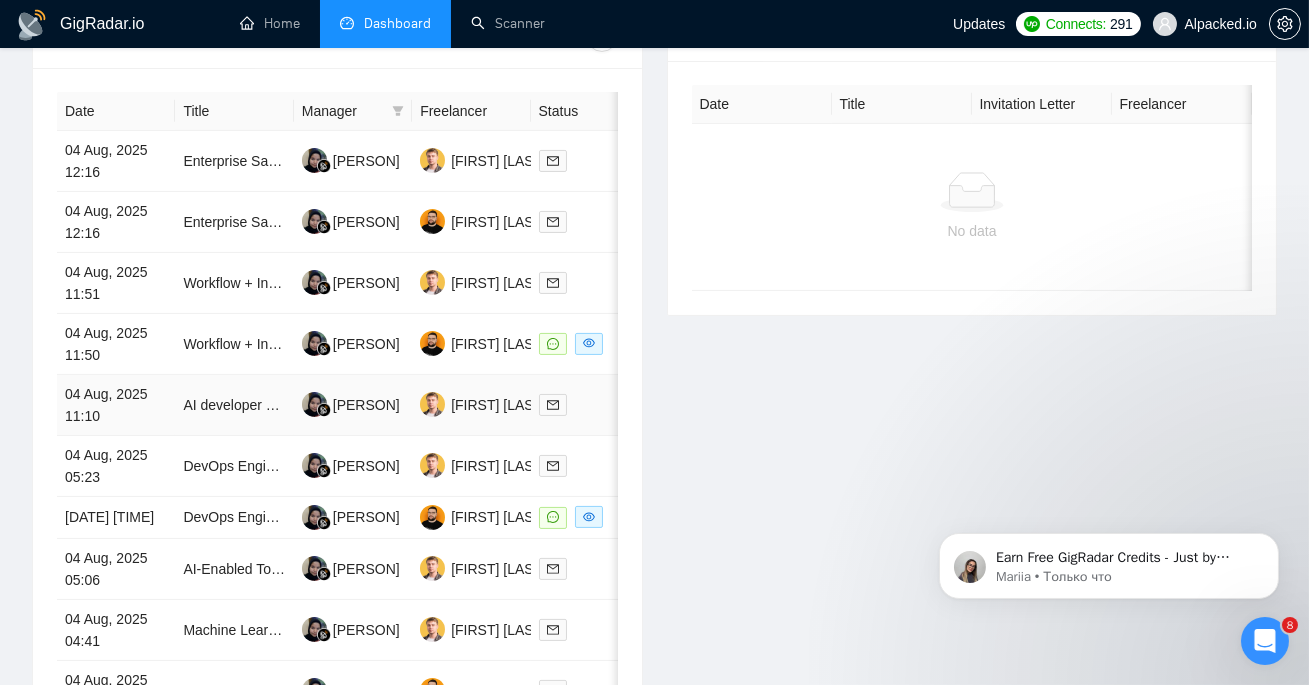 scroll, scrollTop: 821, scrollLeft: 0, axis: vertical 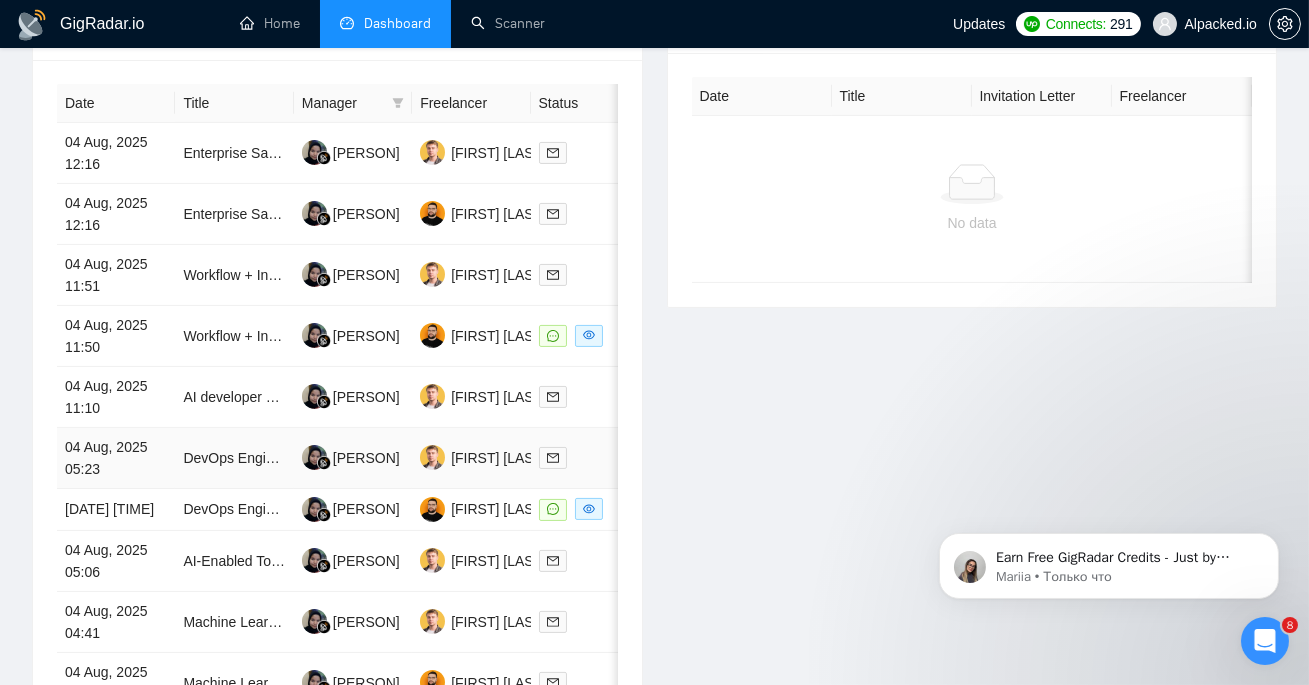 type 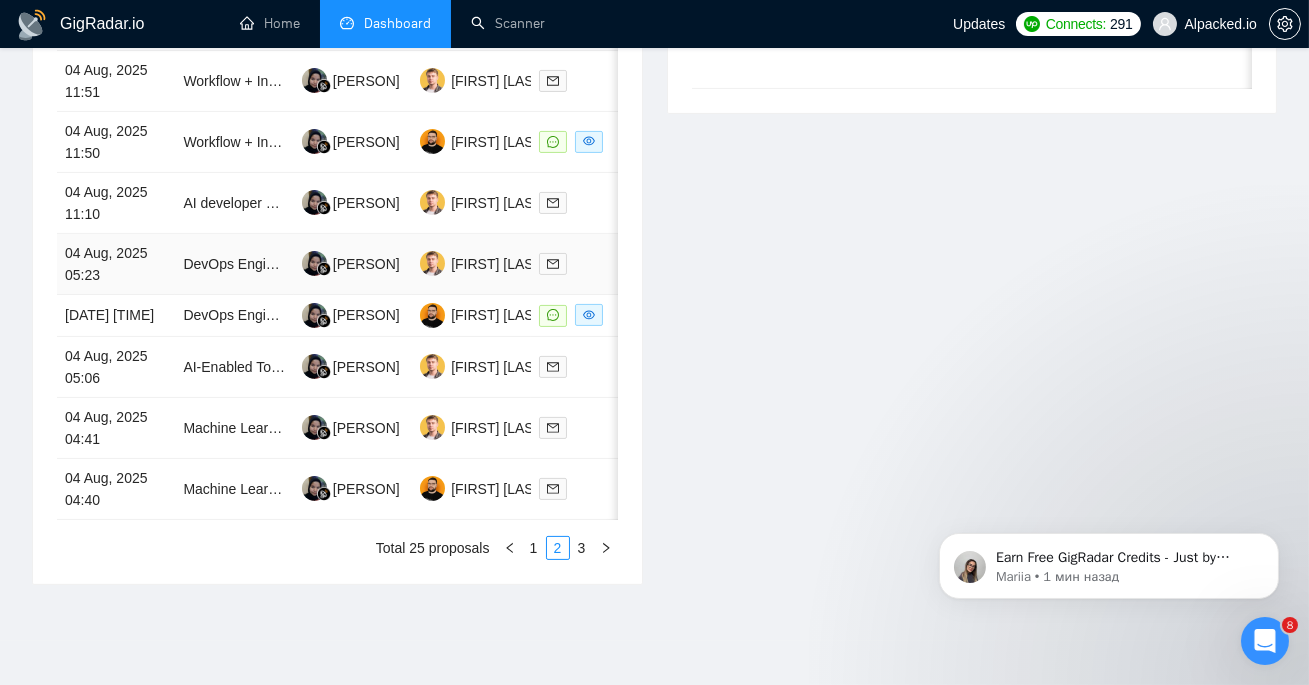 scroll, scrollTop: 1072, scrollLeft: 0, axis: vertical 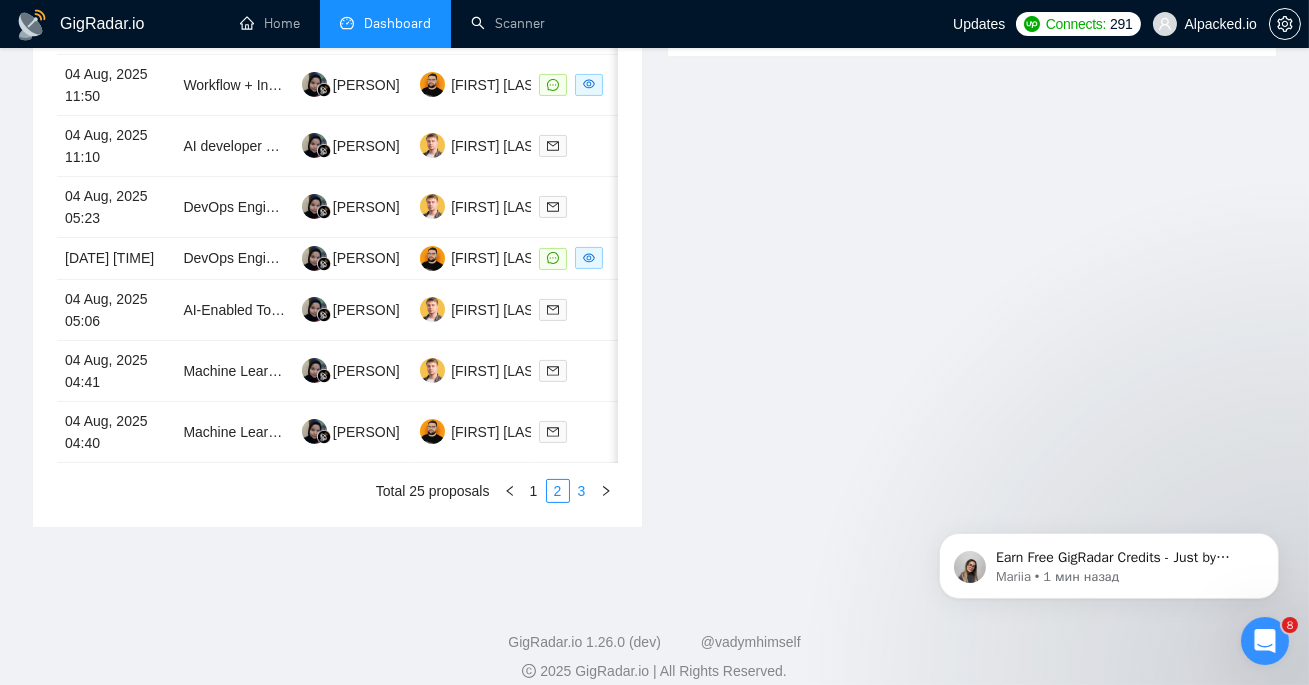 click on "3" at bounding box center (582, 491) 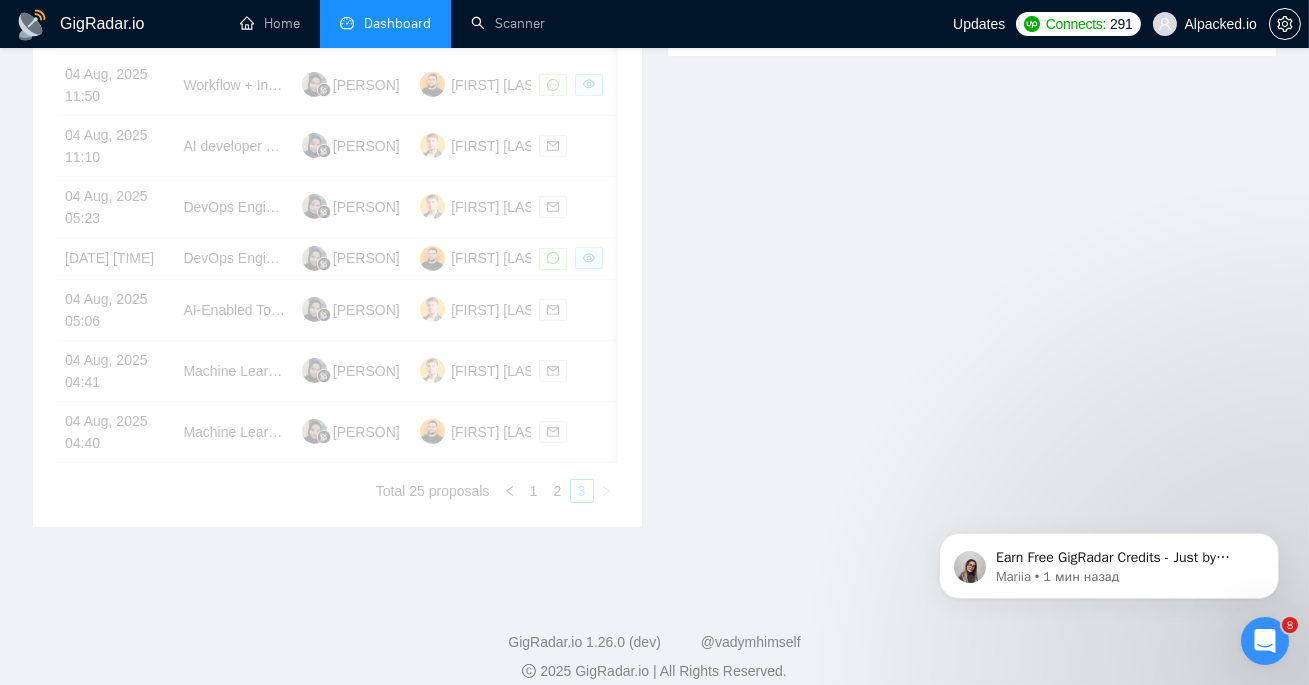 type 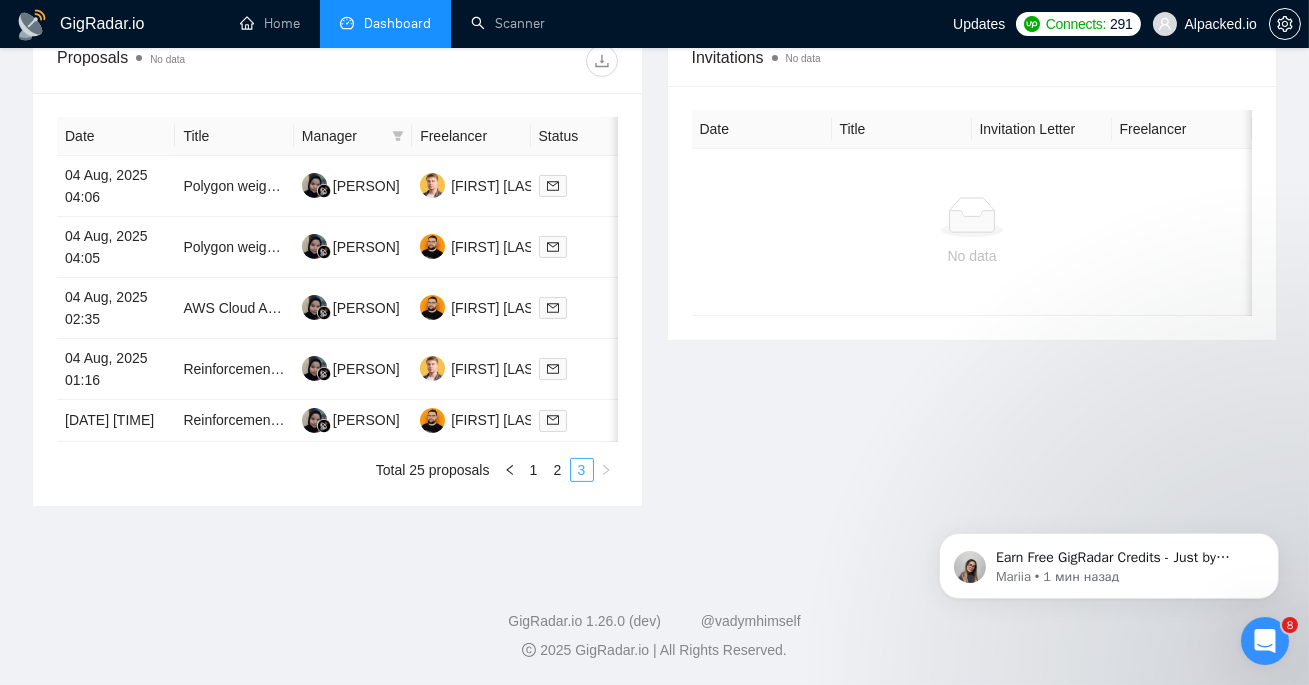 scroll, scrollTop: 804, scrollLeft: 0, axis: vertical 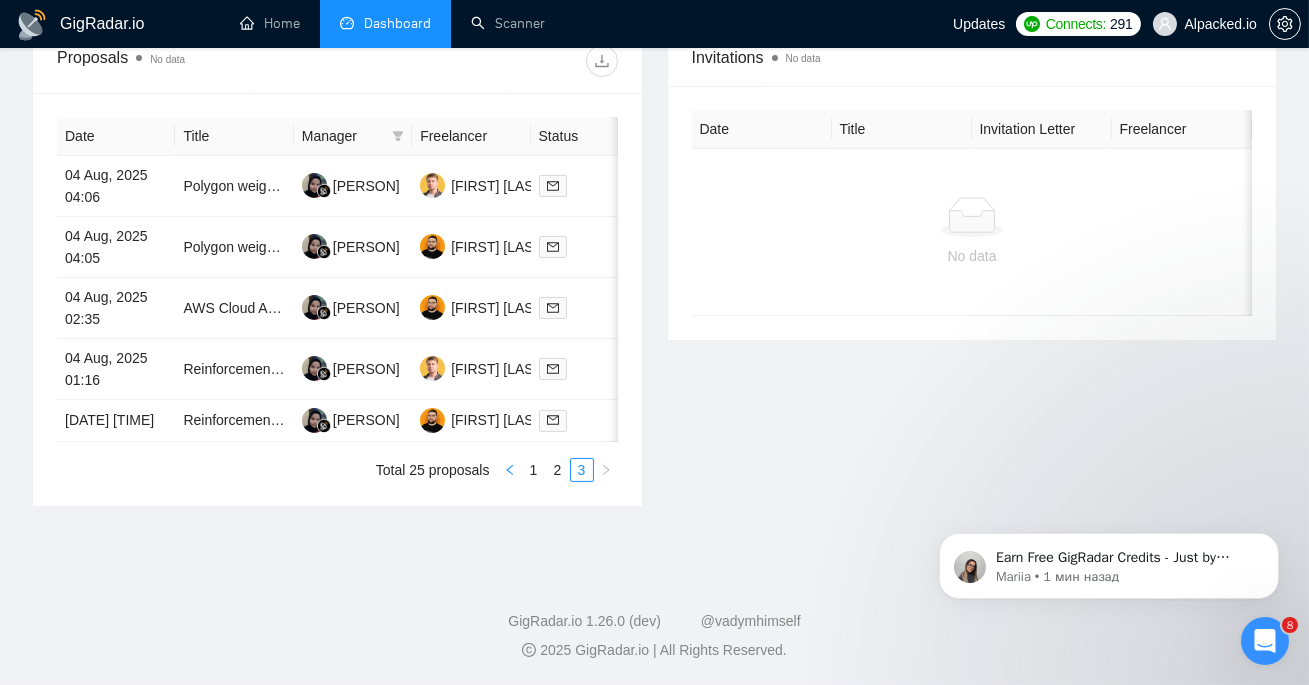 click 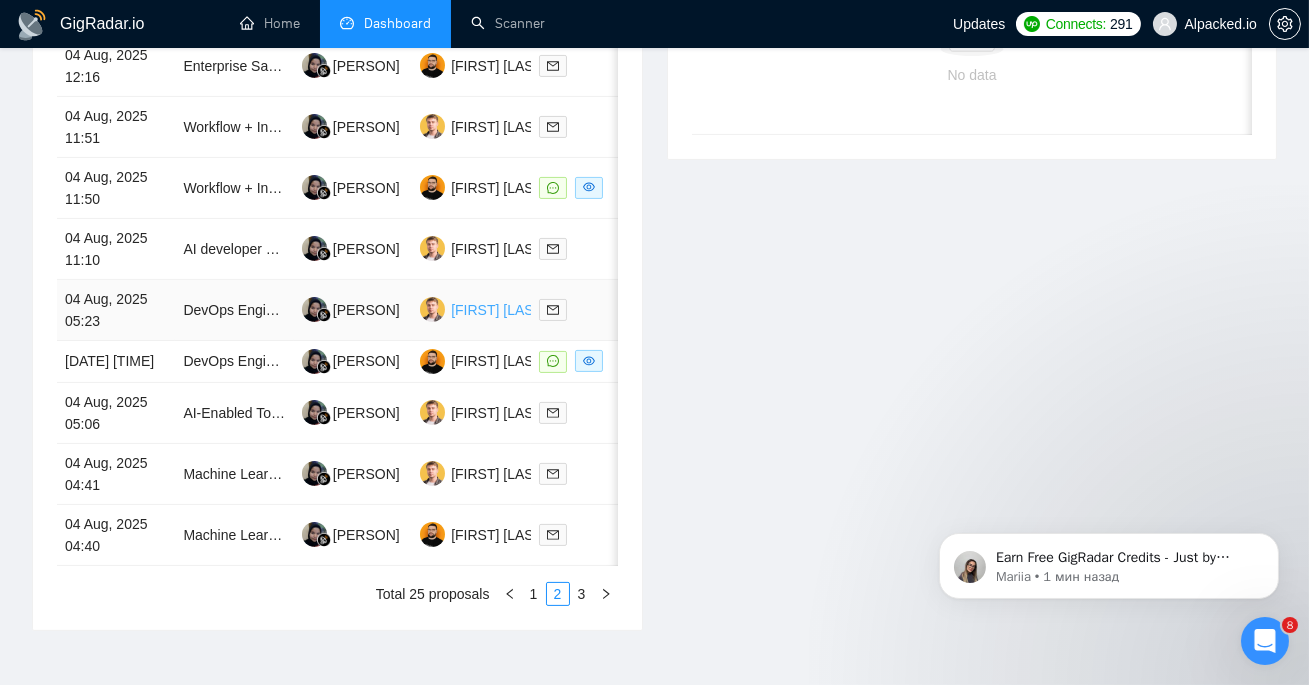 scroll, scrollTop: 1109, scrollLeft: 0, axis: vertical 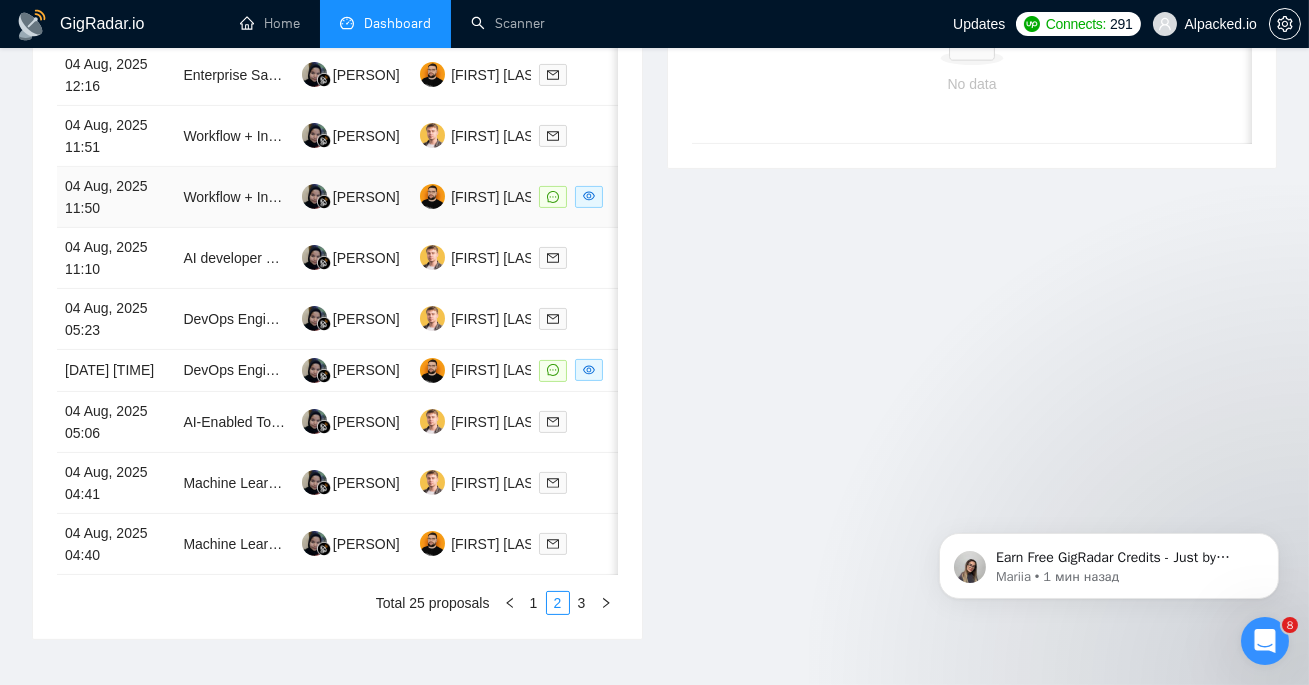 click on "Workflow + Installment" at bounding box center [234, 197] 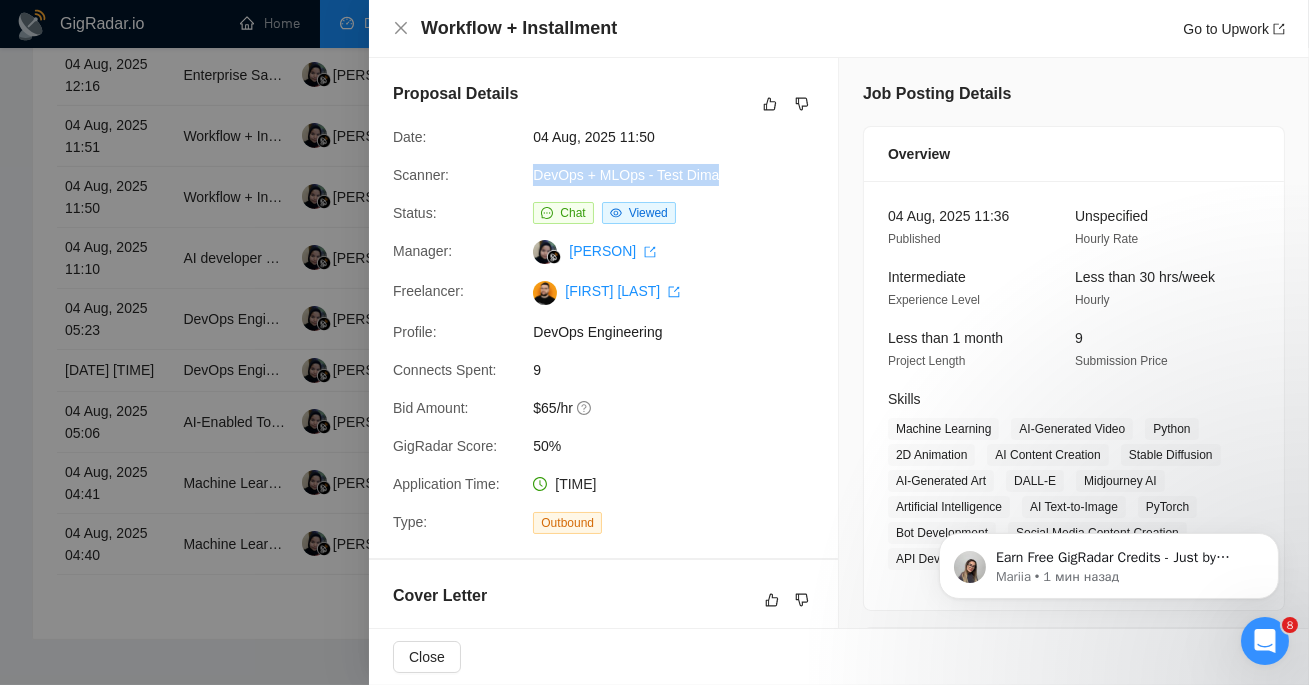 click on "Scanner: DevOps + MLOps - Test [PERSON]" at bounding box center [595, 175] 